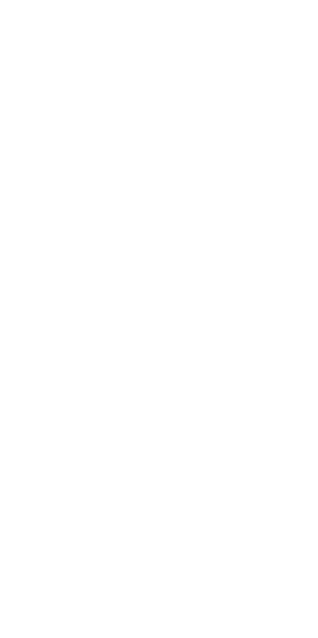 scroll, scrollTop: 0, scrollLeft: 0, axis: both 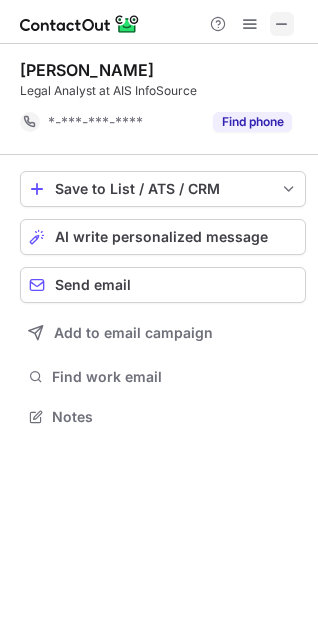 click at bounding box center (282, 24) 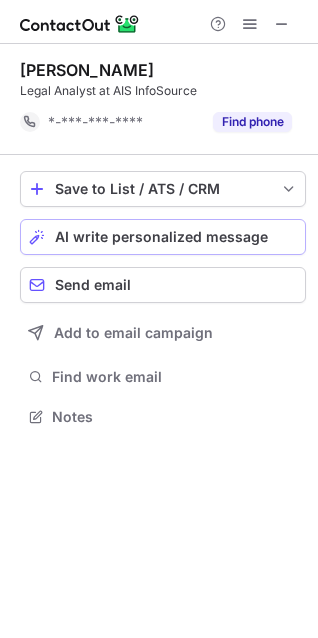 scroll, scrollTop: 439, scrollLeft: 318, axis: both 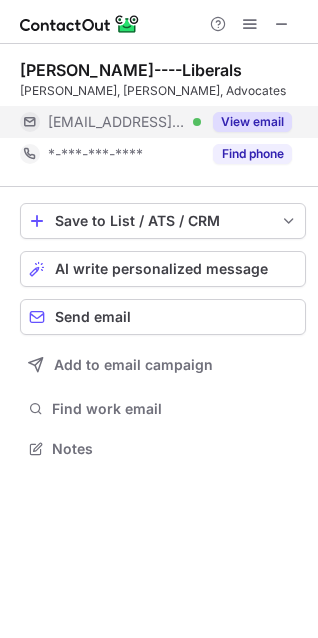 click on "View email" at bounding box center [252, 122] 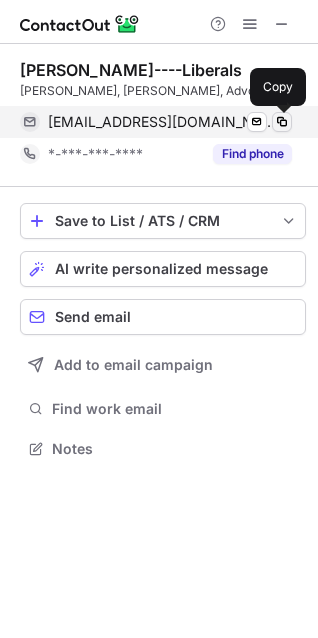 click at bounding box center (282, 122) 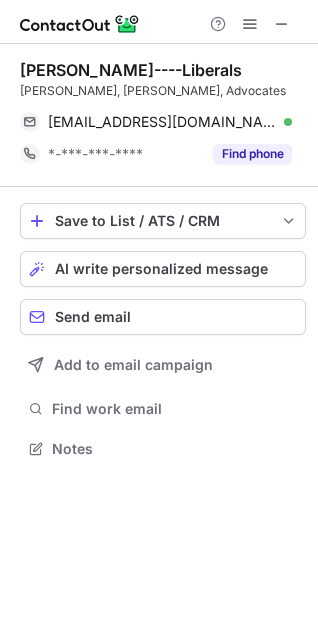 type 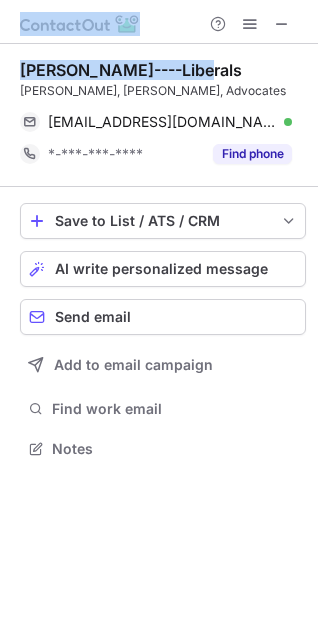 drag, startPoint x: 206, startPoint y: 71, endPoint x: -12, endPoint y: 56, distance: 218.51544 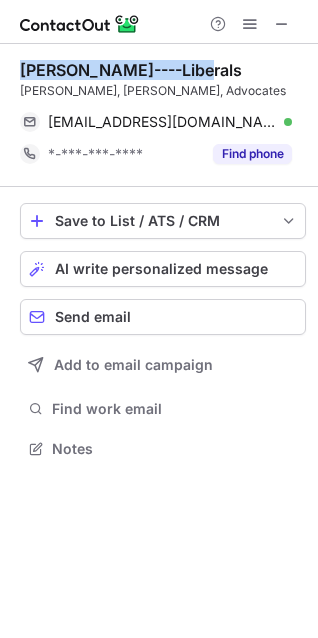 drag, startPoint x: 196, startPoint y: 64, endPoint x: 16, endPoint y: 73, distance: 180.22485 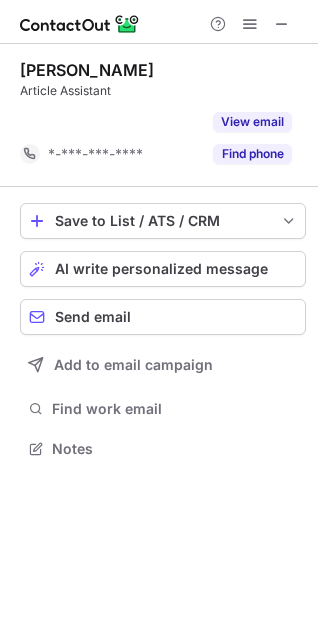 scroll, scrollTop: 402, scrollLeft: 318, axis: both 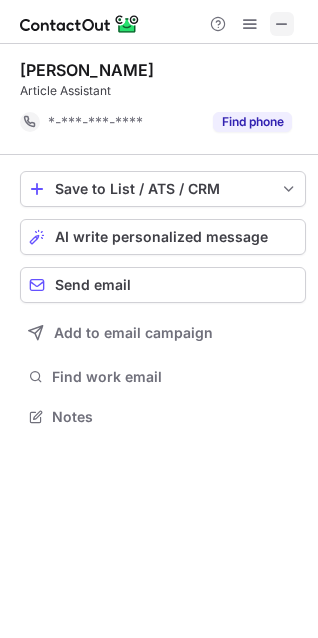 click at bounding box center (282, 24) 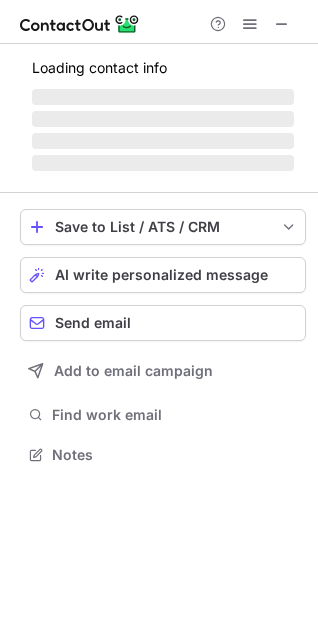 scroll, scrollTop: 439, scrollLeft: 318, axis: both 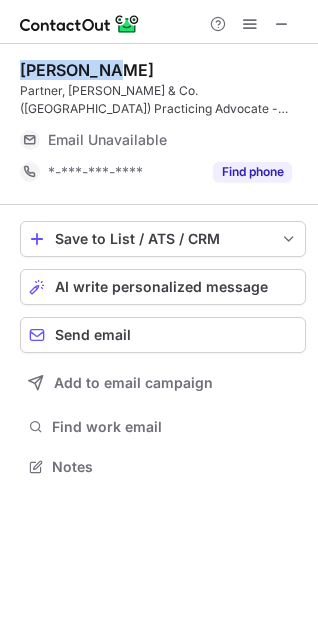 drag, startPoint x: 111, startPoint y: 65, endPoint x: 17, endPoint y: 72, distance: 94.26028 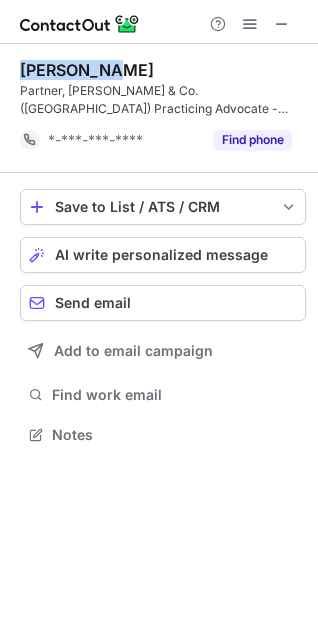 scroll, scrollTop: 420, scrollLeft: 318, axis: both 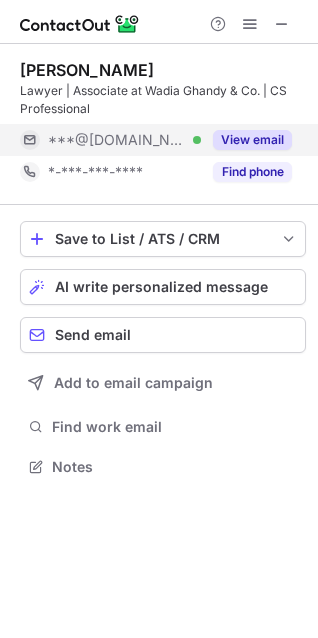 click on "View email" at bounding box center (252, 140) 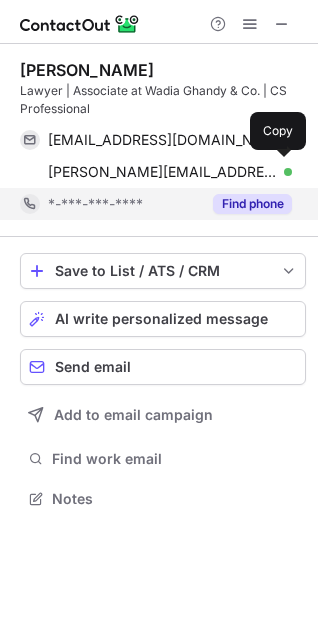 scroll, scrollTop: 10, scrollLeft: 10, axis: both 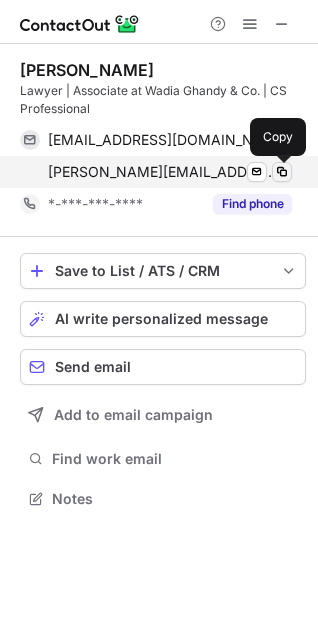 click at bounding box center [282, 172] 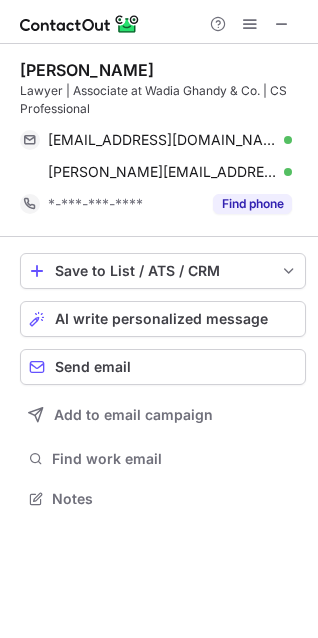 type 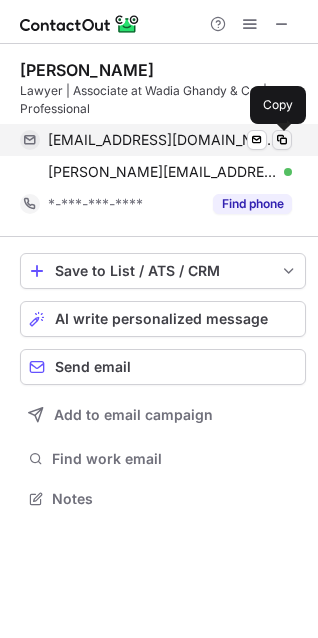 click at bounding box center (282, 140) 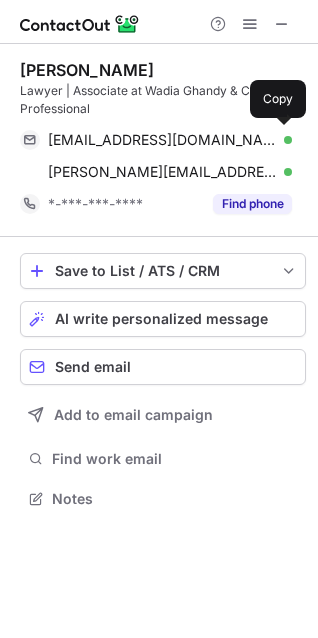 click on "Udit Jain" at bounding box center [163, 70] 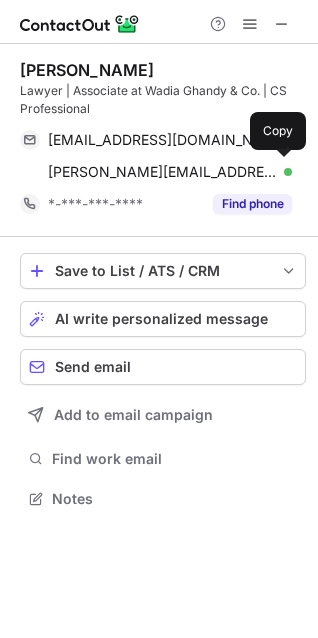 click on "Udit Jain" at bounding box center (163, 70) 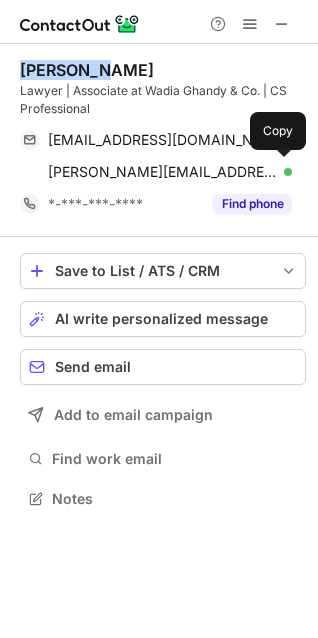 drag, startPoint x: 43, startPoint y: 68, endPoint x: 104, endPoint y: 70, distance: 61.03278 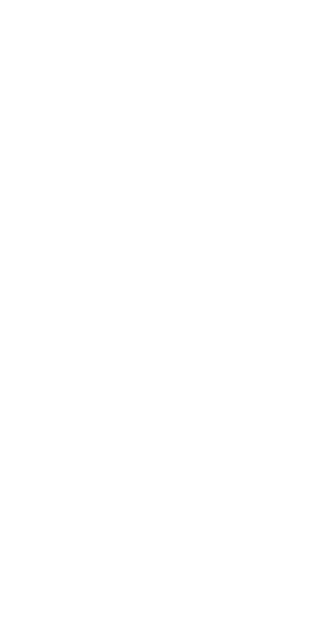 scroll, scrollTop: 0, scrollLeft: 0, axis: both 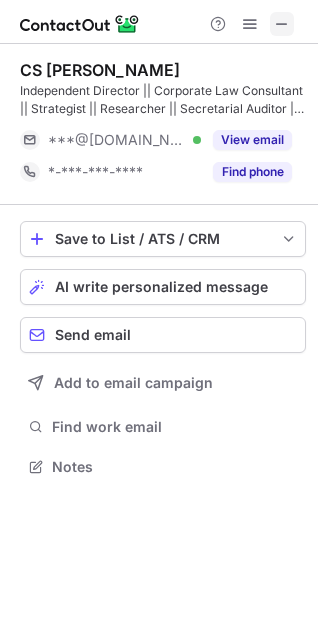 click at bounding box center (282, 24) 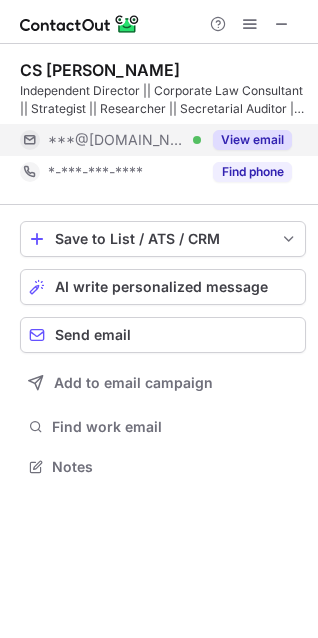click on "View email" at bounding box center (252, 140) 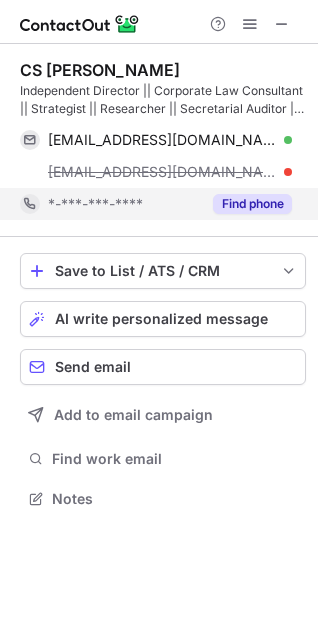 scroll, scrollTop: 10, scrollLeft: 10, axis: both 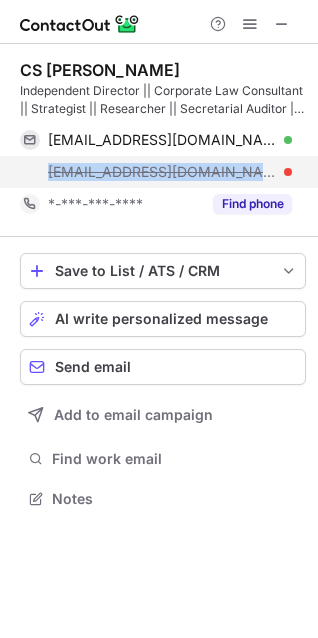 drag, startPoint x: 168, startPoint y: 176, endPoint x: 47, endPoint y: 177, distance: 121.004135 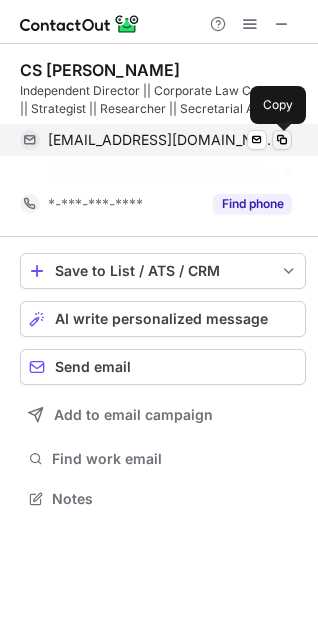 scroll, scrollTop: 452, scrollLeft: 318, axis: both 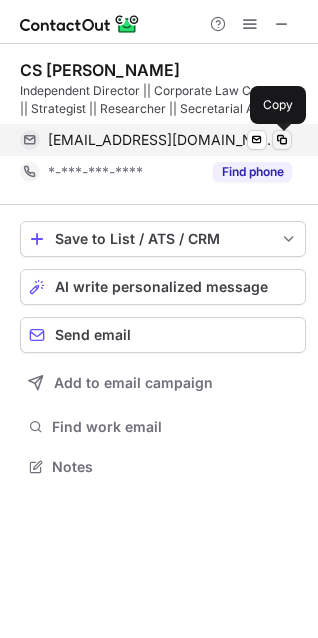 click at bounding box center [282, 140] 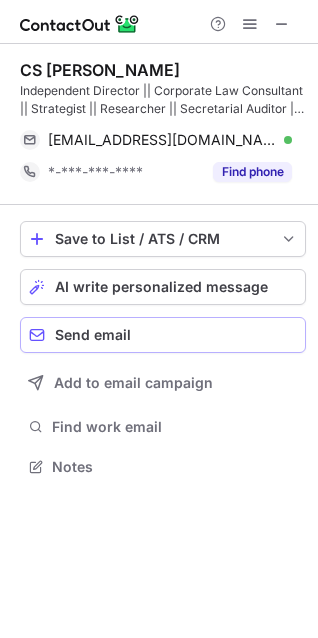 type 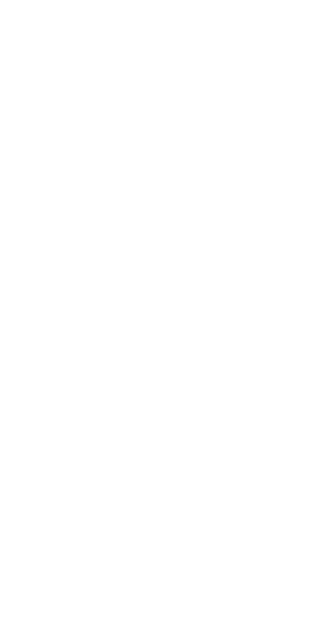 scroll, scrollTop: 0, scrollLeft: 0, axis: both 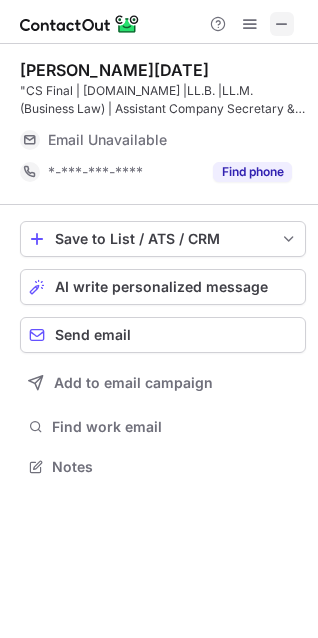 click at bounding box center [282, 24] 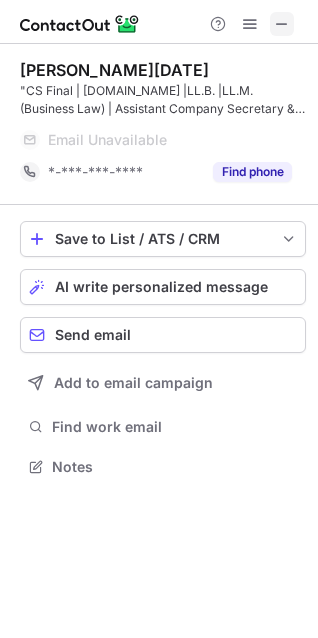 click at bounding box center [282, 24] 